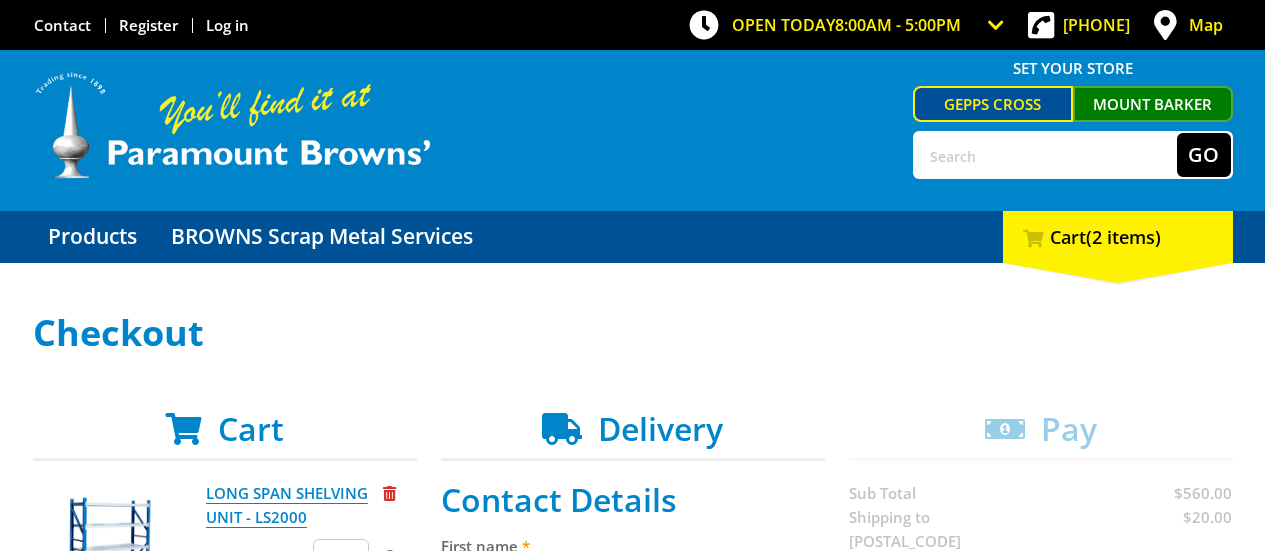 scroll, scrollTop: 300, scrollLeft: 0, axis: vertical 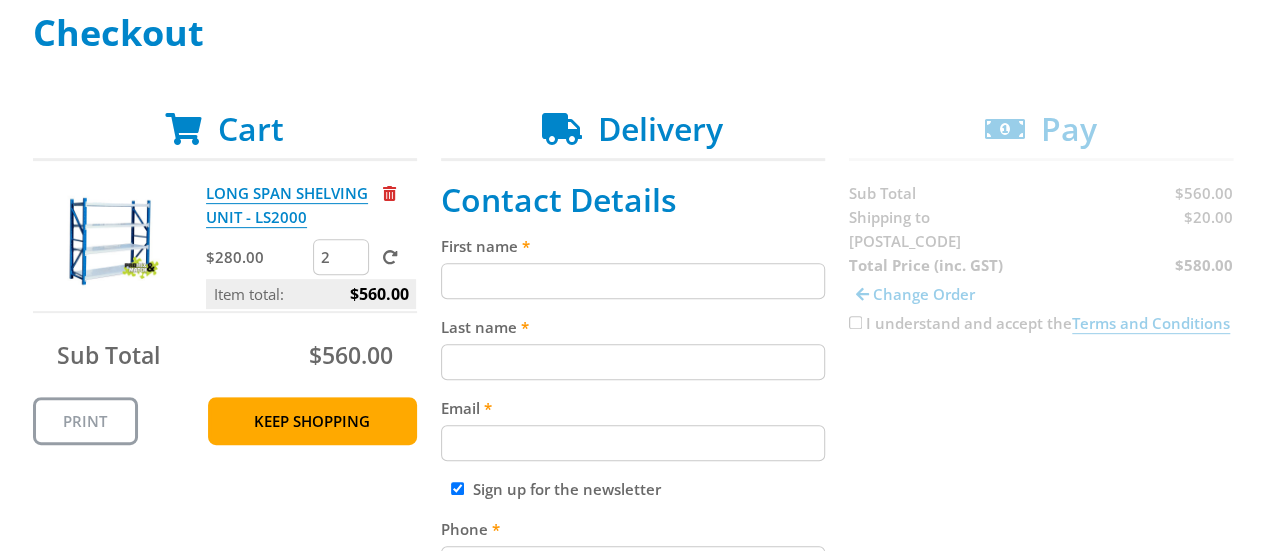 click on "2" at bounding box center (341, 257) 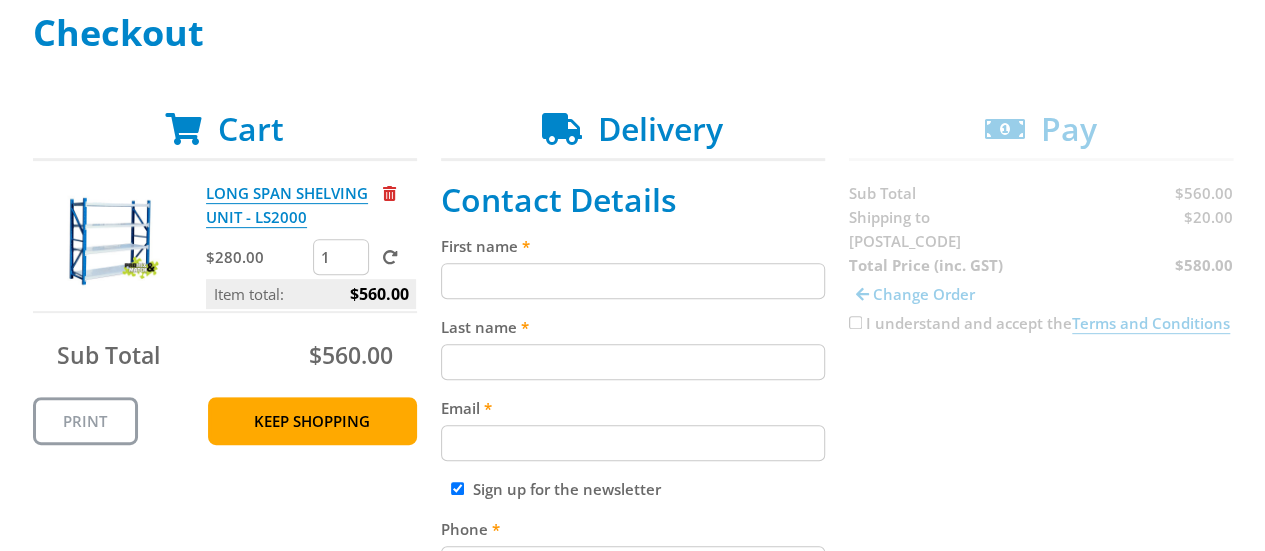 type on "1" 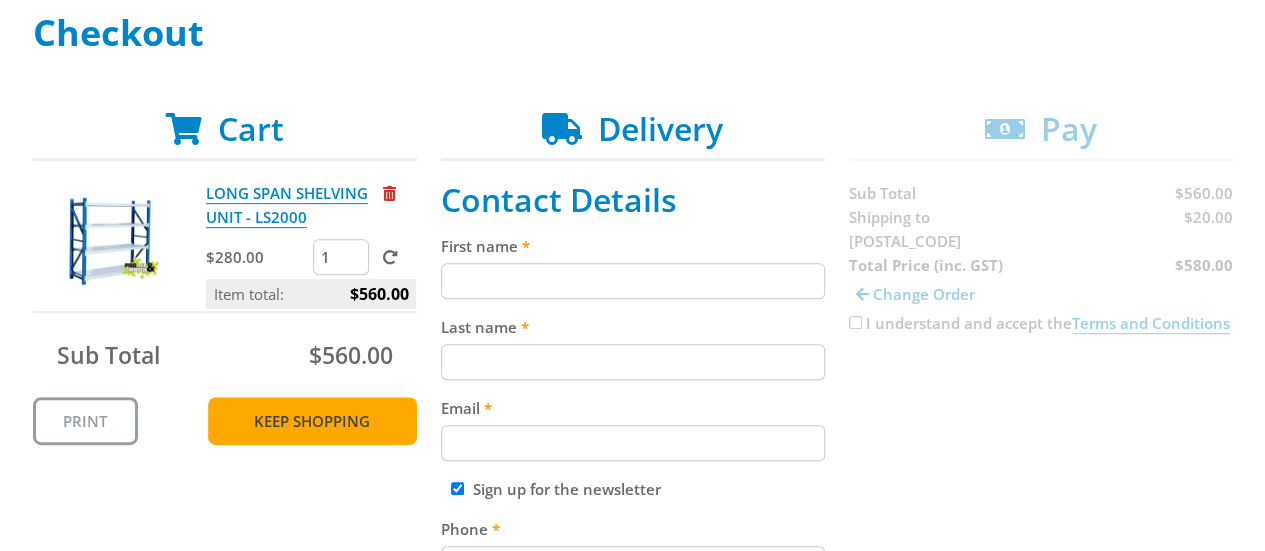 click on "Keep Shopping" at bounding box center [312, 421] 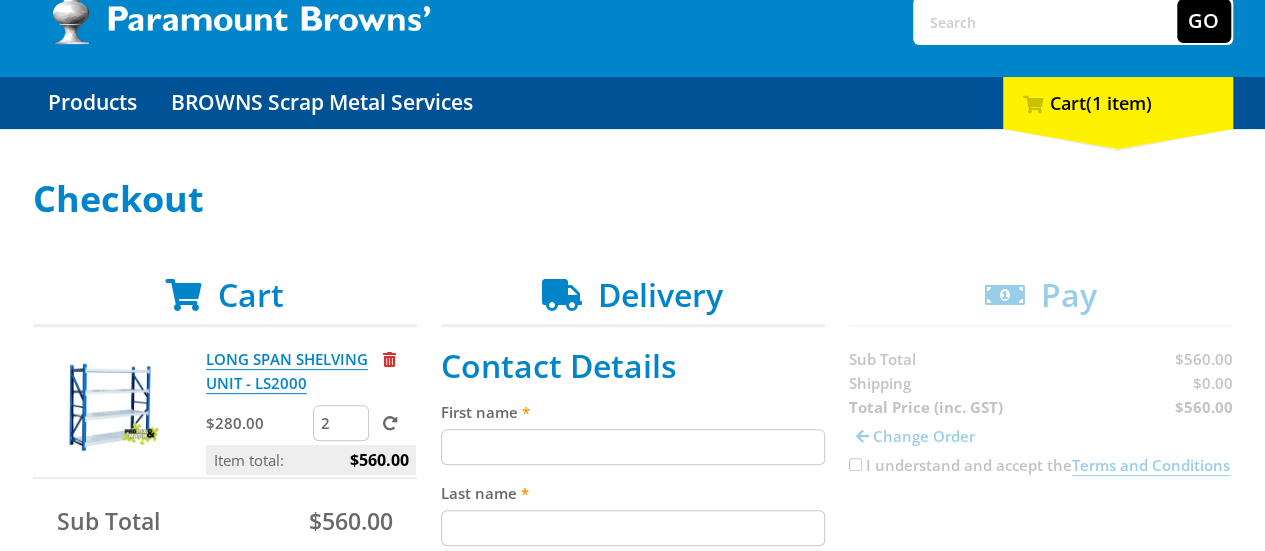 scroll, scrollTop: 200, scrollLeft: 0, axis: vertical 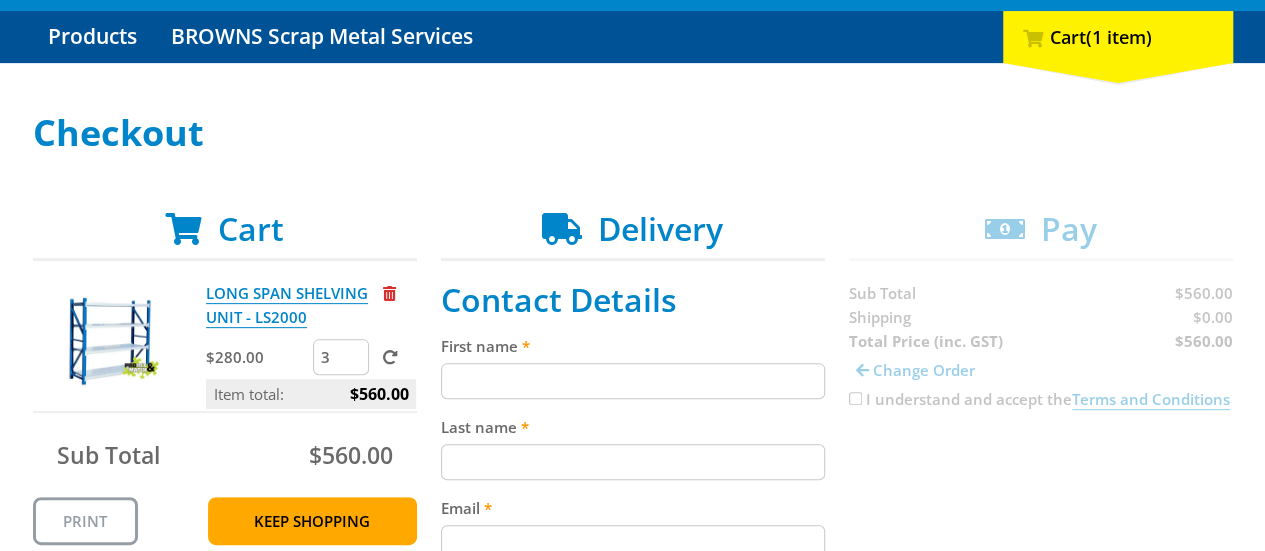 click on "3" at bounding box center (341, 357) 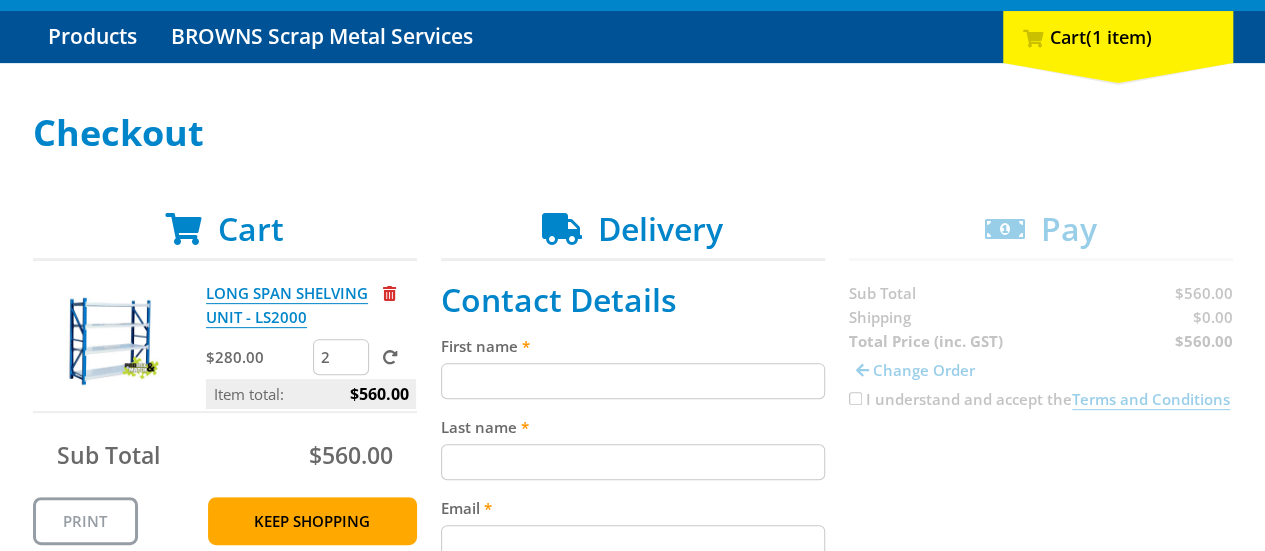 click on "2" at bounding box center [341, 357] 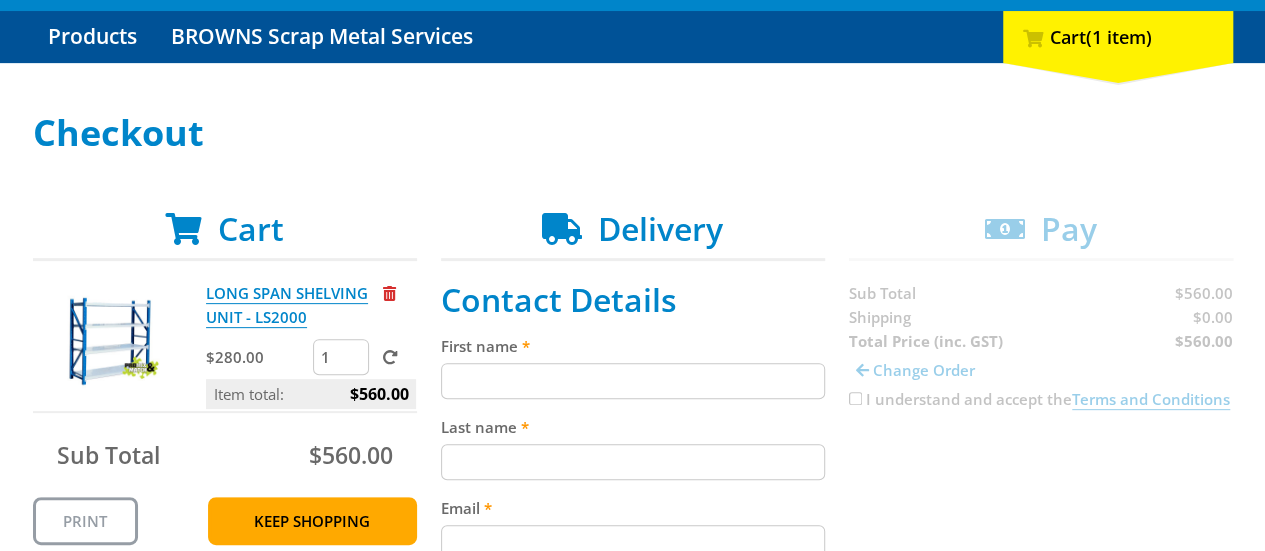 type on "1" 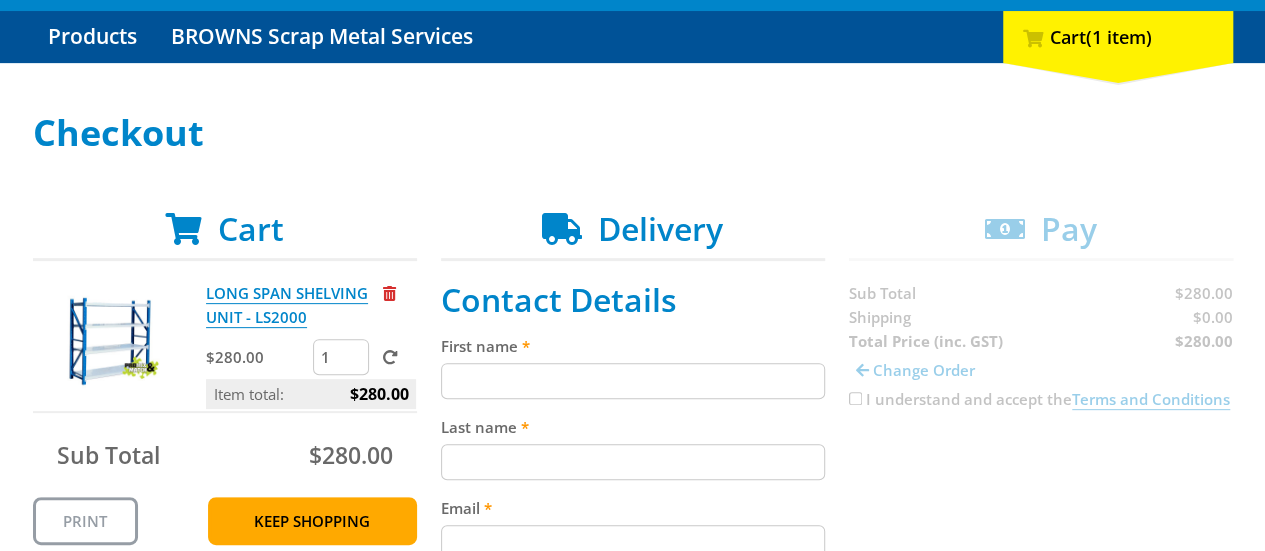 click on "First name" at bounding box center [633, 381] 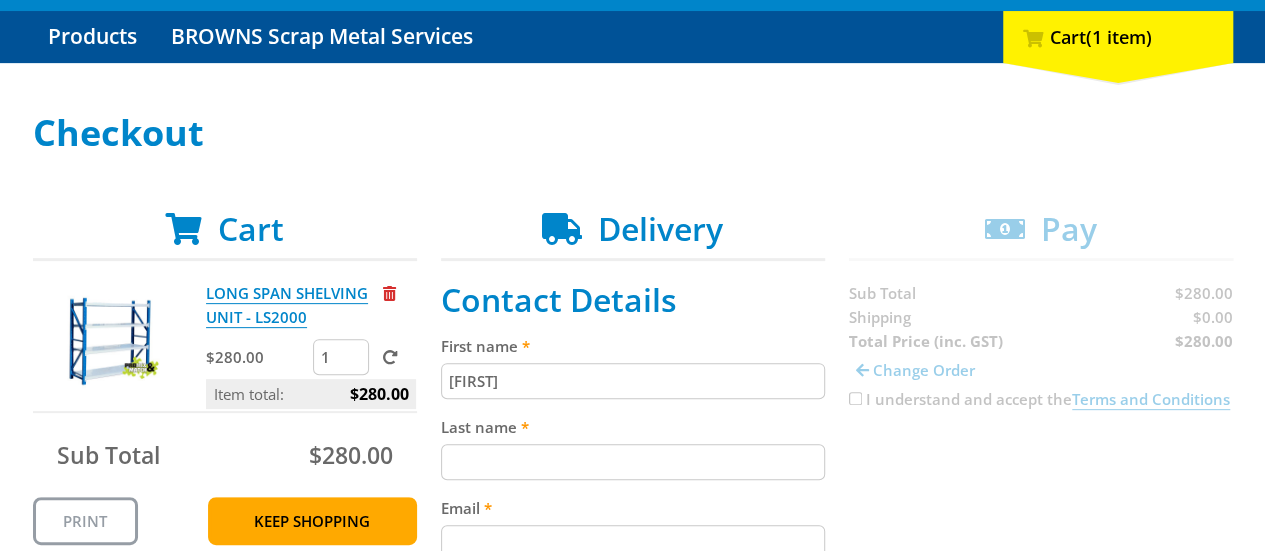 type on "[FIRST]" 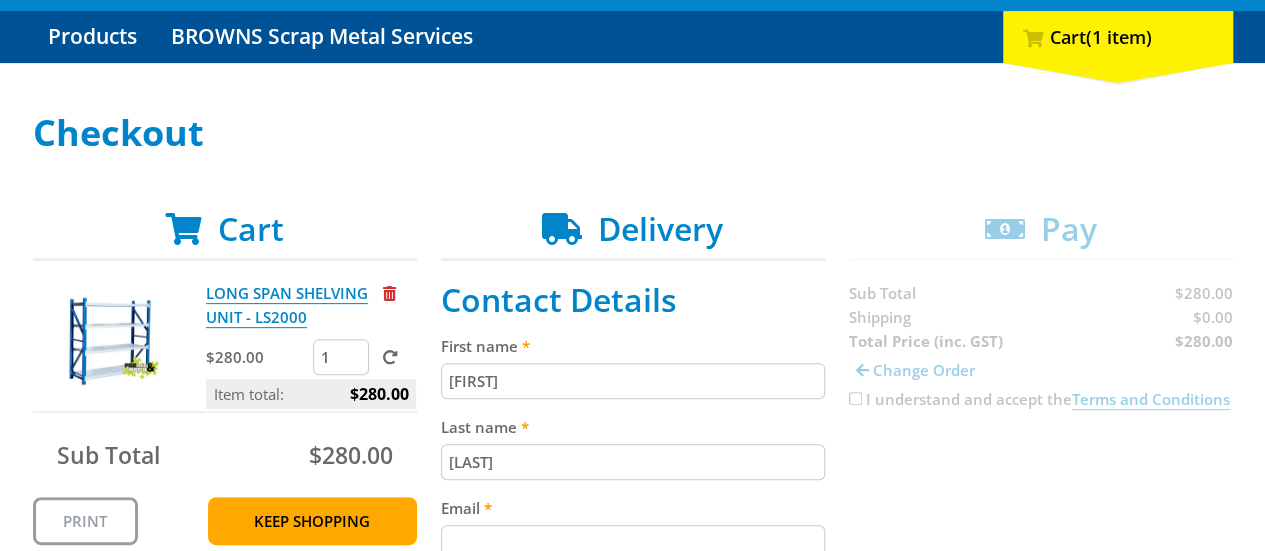 type on "[LAST]" 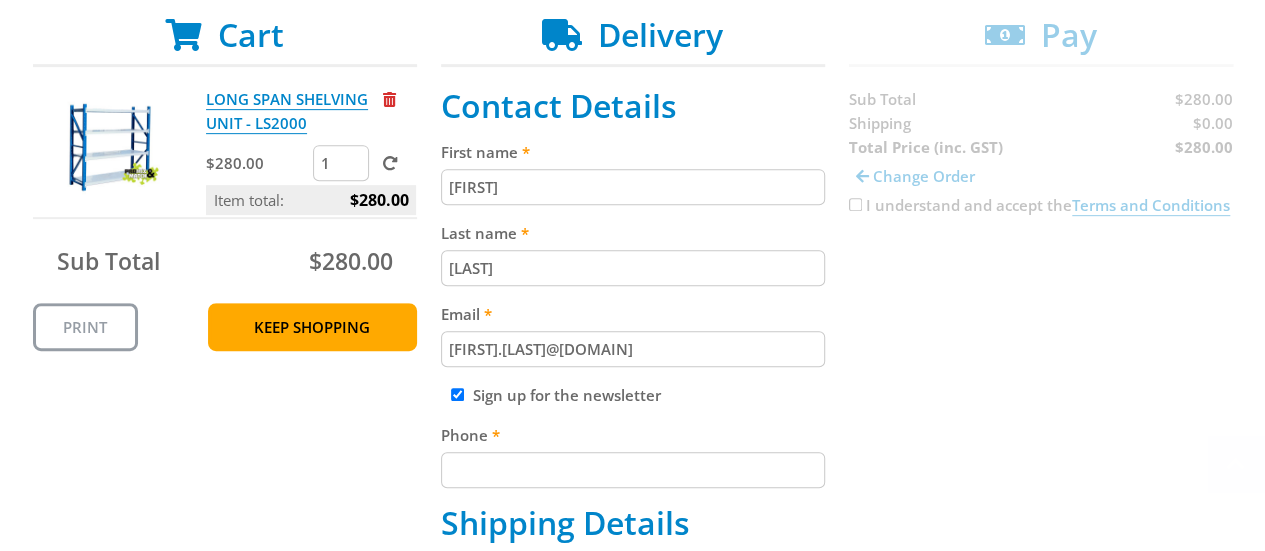 scroll, scrollTop: 410, scrollLeft: 0, axis: vertical 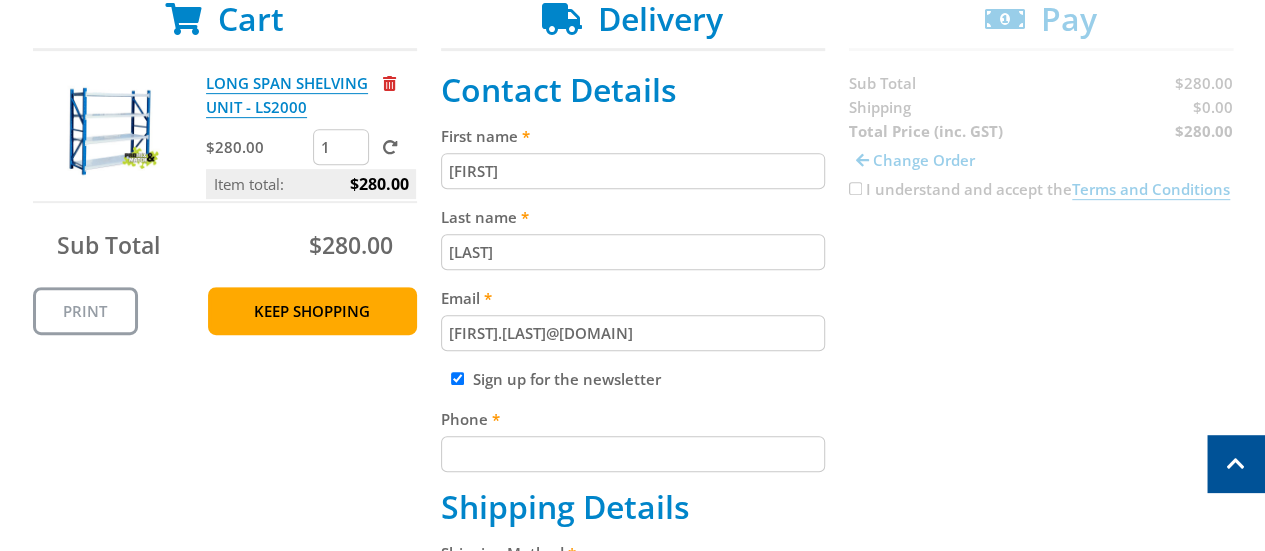 type on "[FIRST].[LAST]@[DOMAIN]" 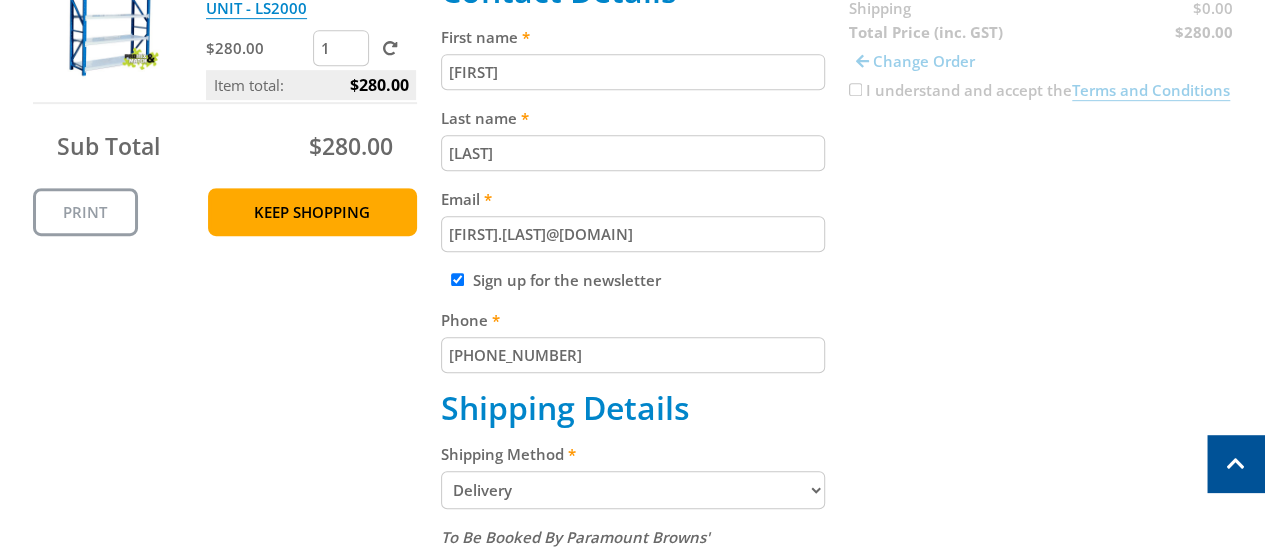 scroll, scrollTop: 610, scrollLeft: 0, axis: vertical 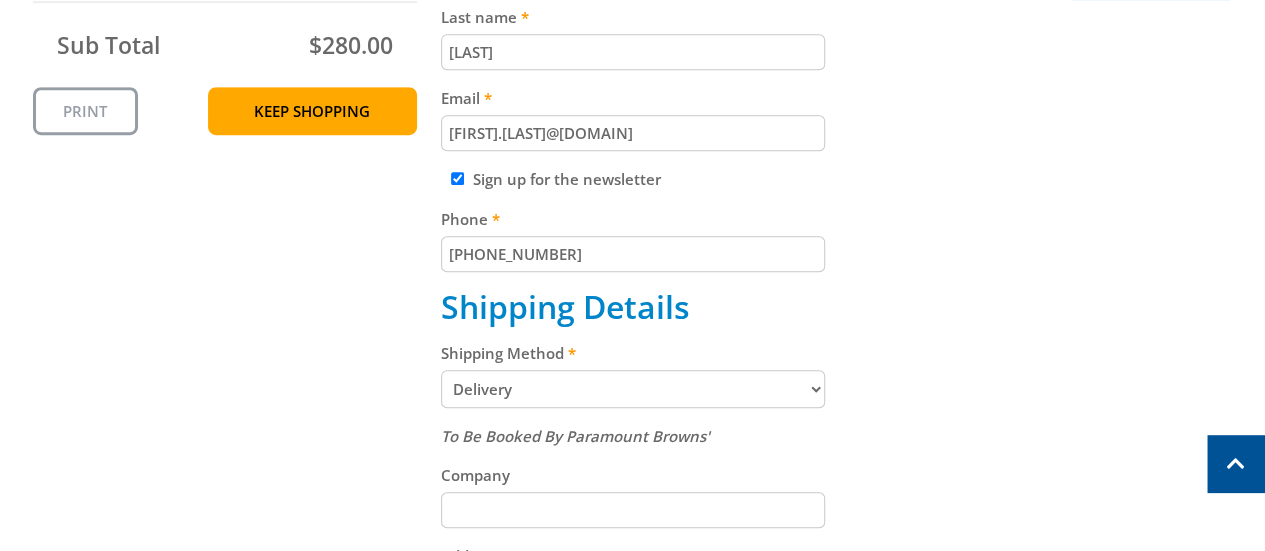 type on "[PHONE_NUMBER]" 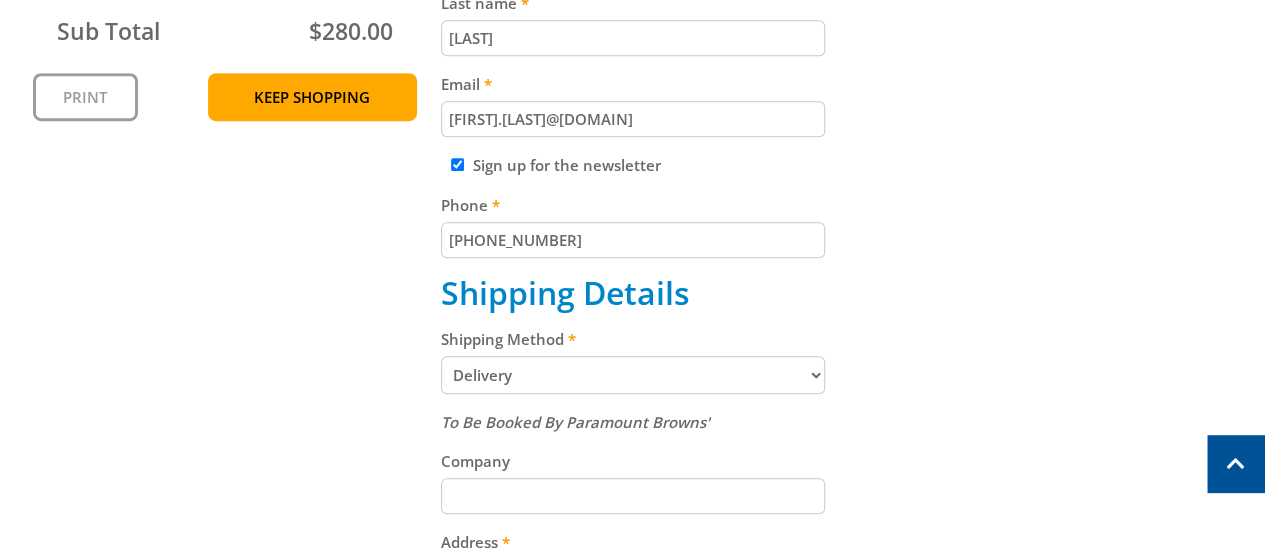 scroll, scrollTop: 710, scrollLeft: 0, axis: vertical 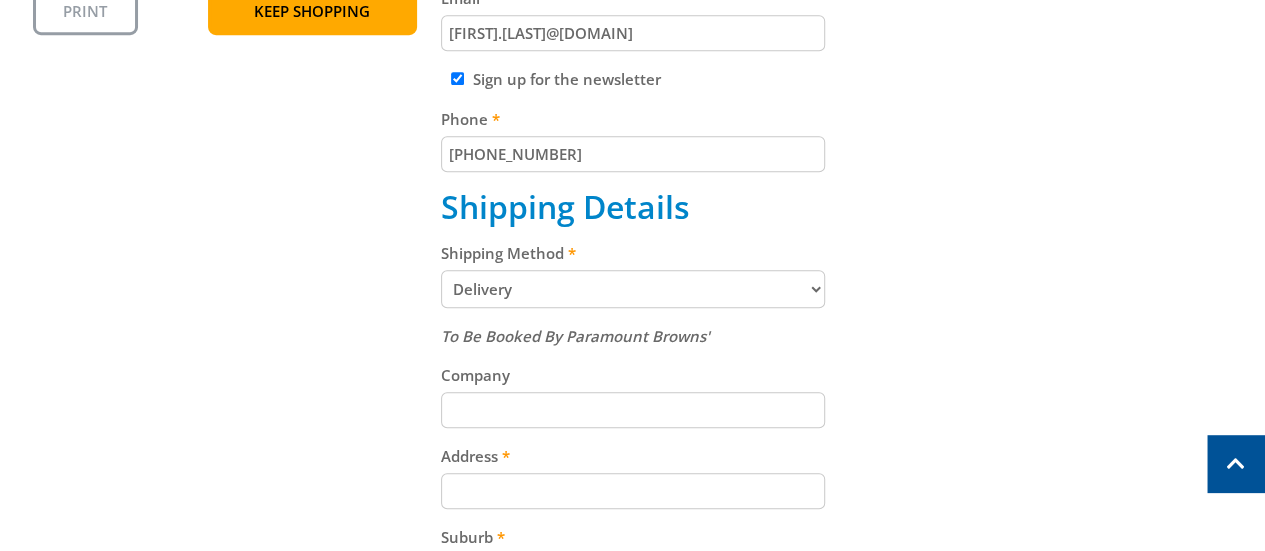 click on "Company" at bounding box center [633, 410] 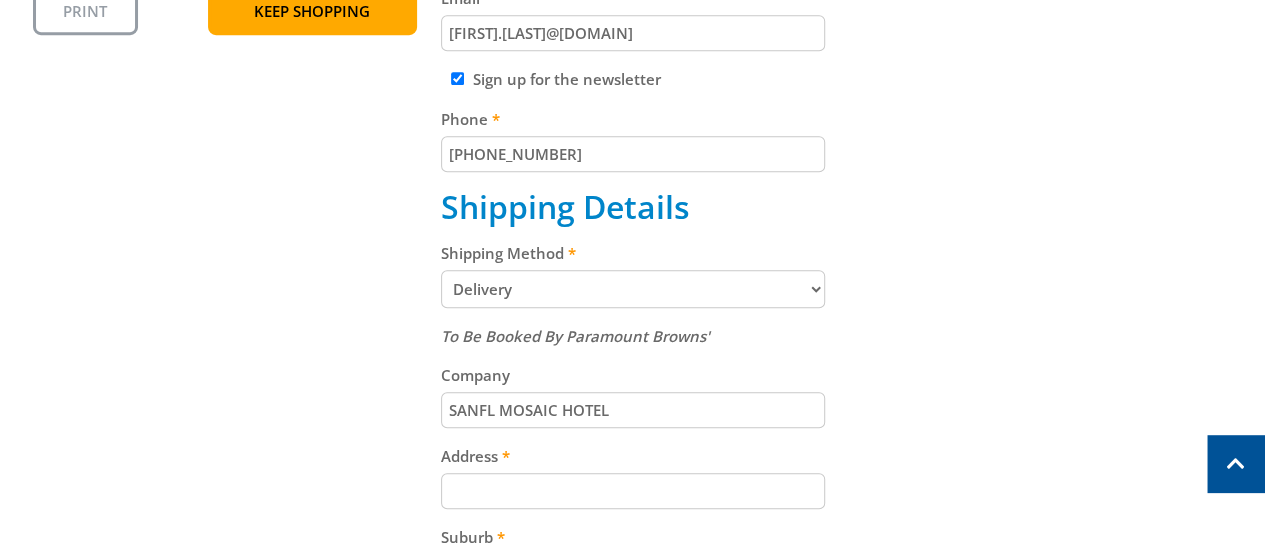 type on "[NUMBER] [STREET] [SUBURB]" 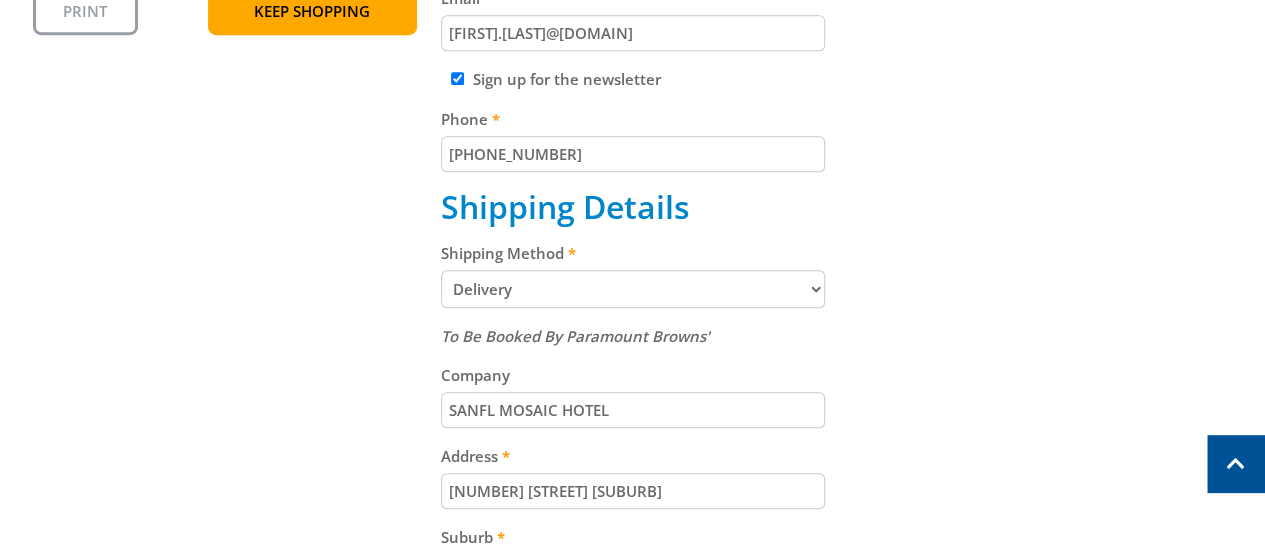 type on "Adelaide" 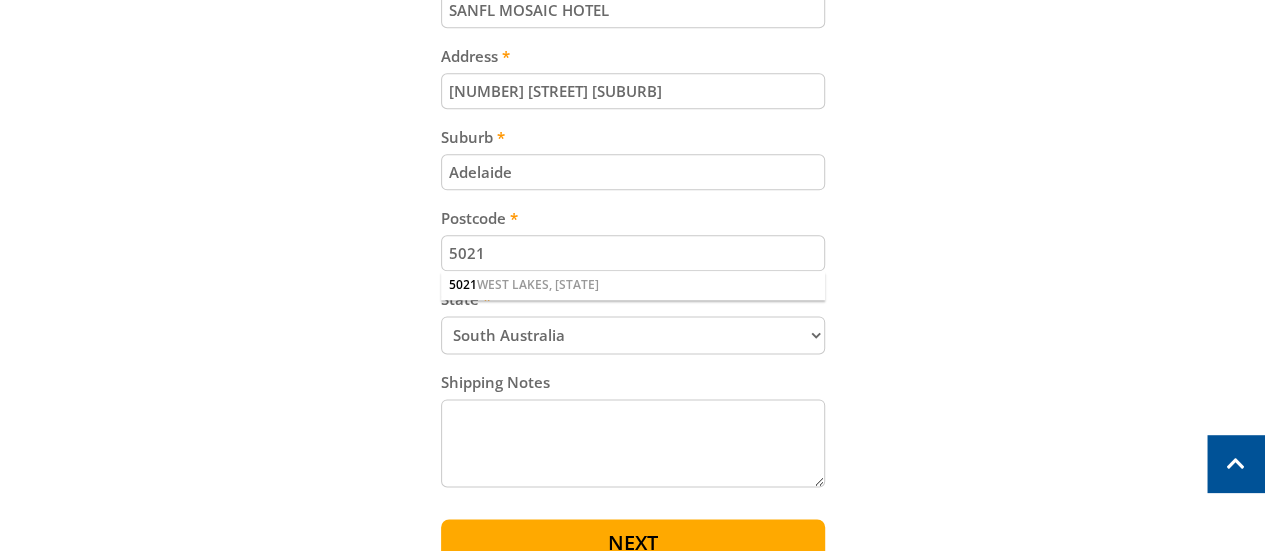 scroll, scrollTop: 1210, scrollLeft: 0, axis: vertical 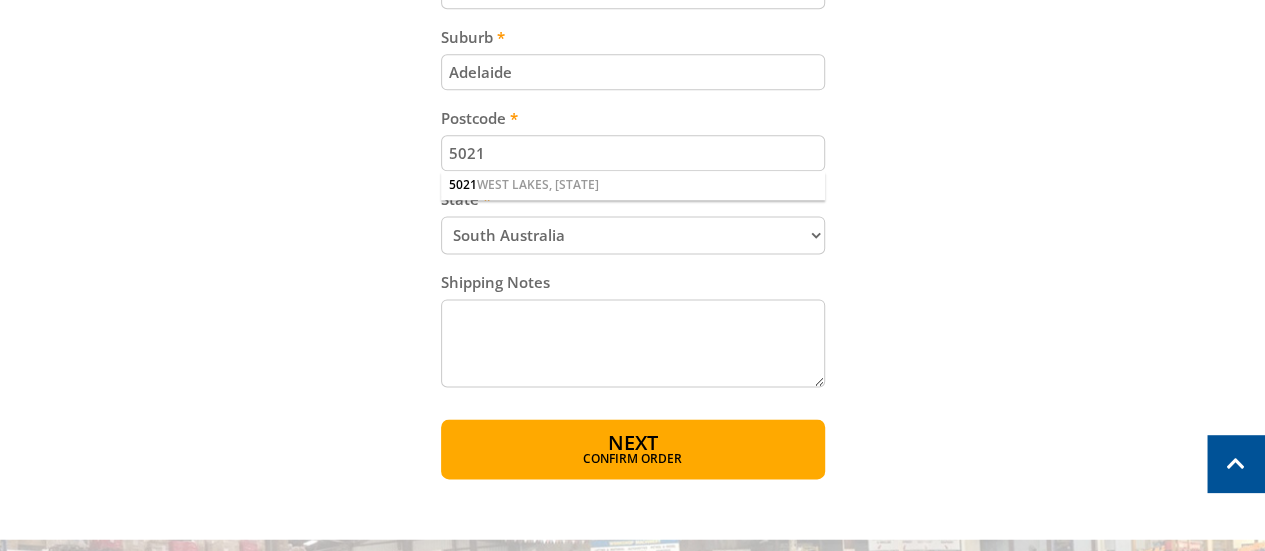 drag, startPoint x: 1018, startPoint y: 213, endPoint x: 796, endPoint y: 271, distance: 229.45152 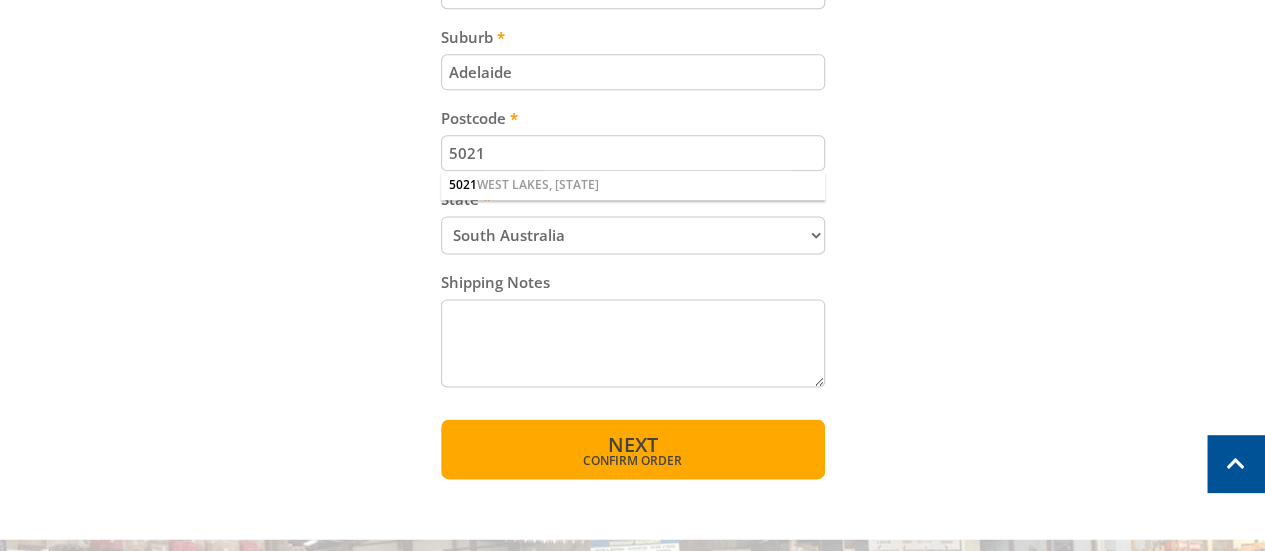 click on "Next" at bounding box center (633, 444) 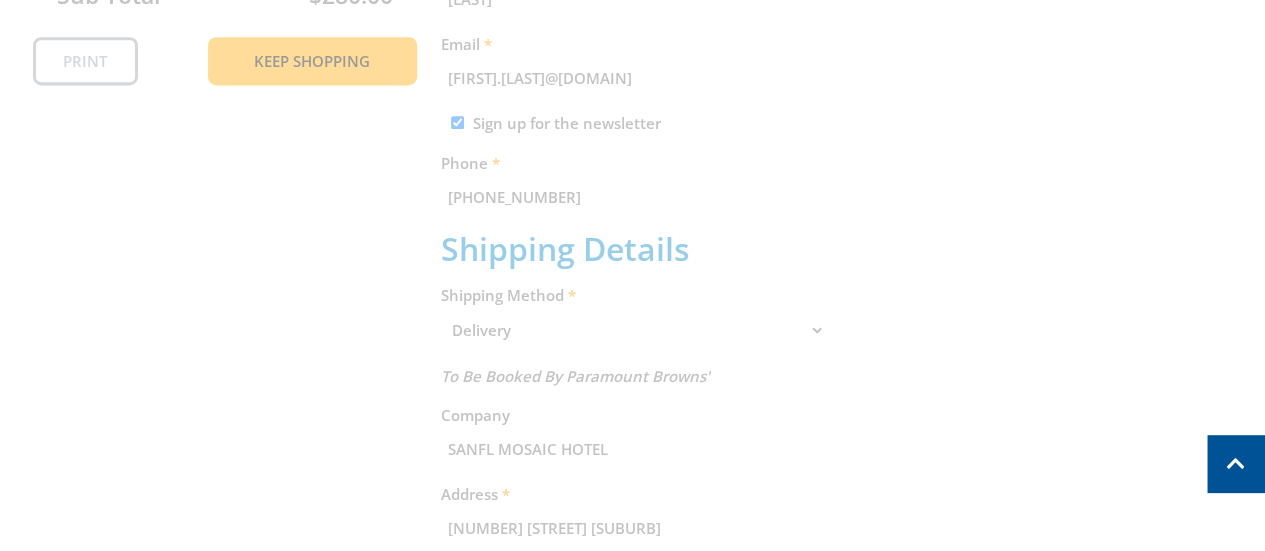 scroll, scrollTop: 410, scrollLeft: 0, axis: vertical 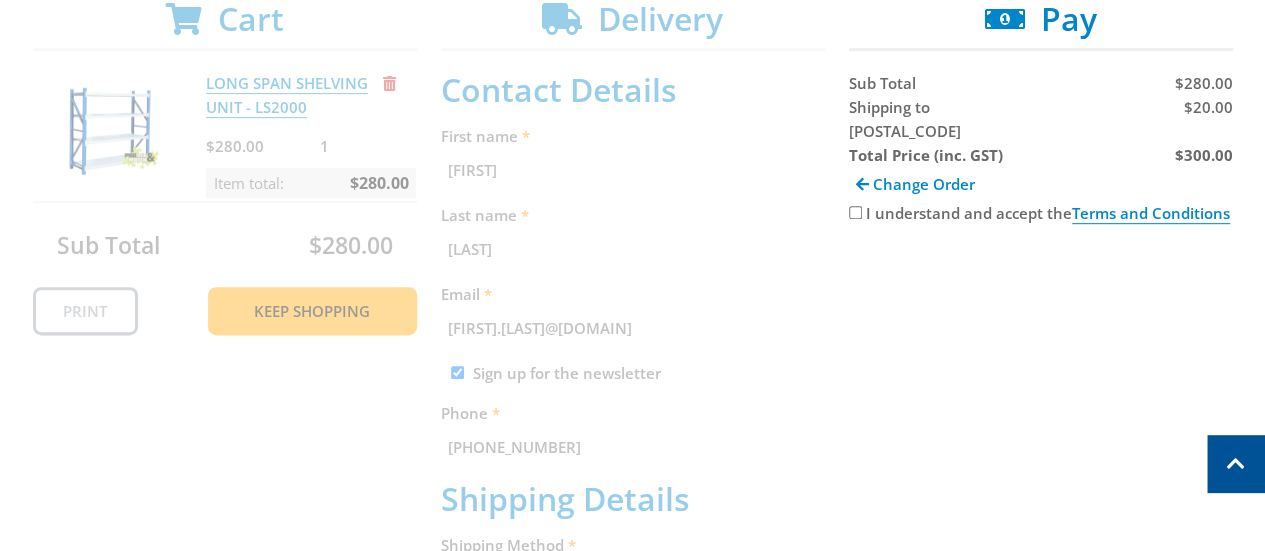 click on "I understand and accept the  Terms and Conditions" at bounding box center (855, 212) 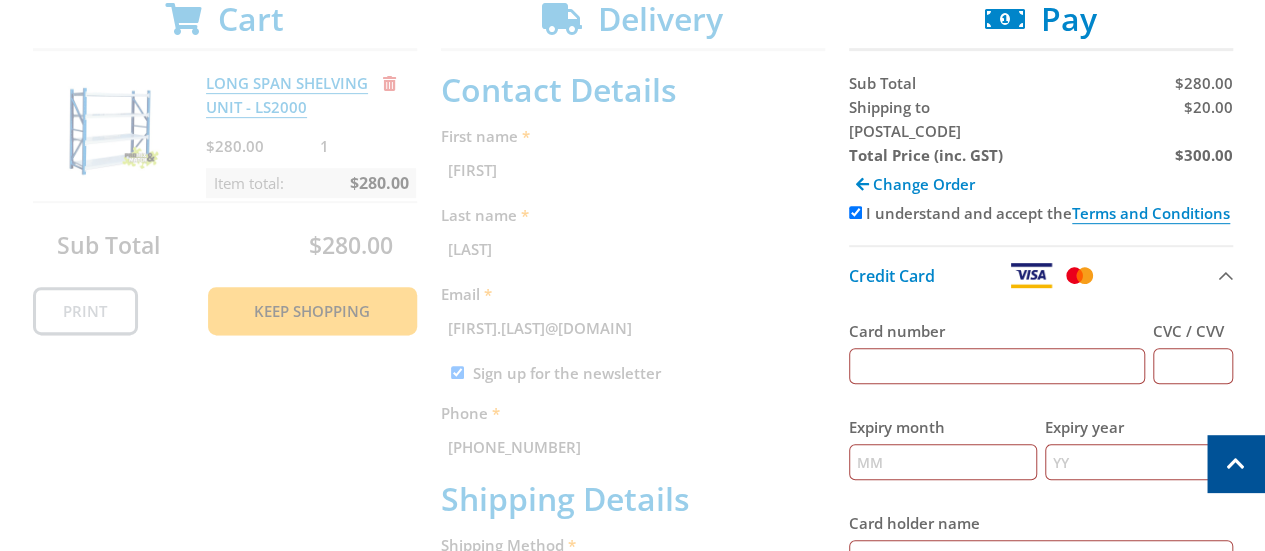 click on "Card number" at bounding box center (997, 366) 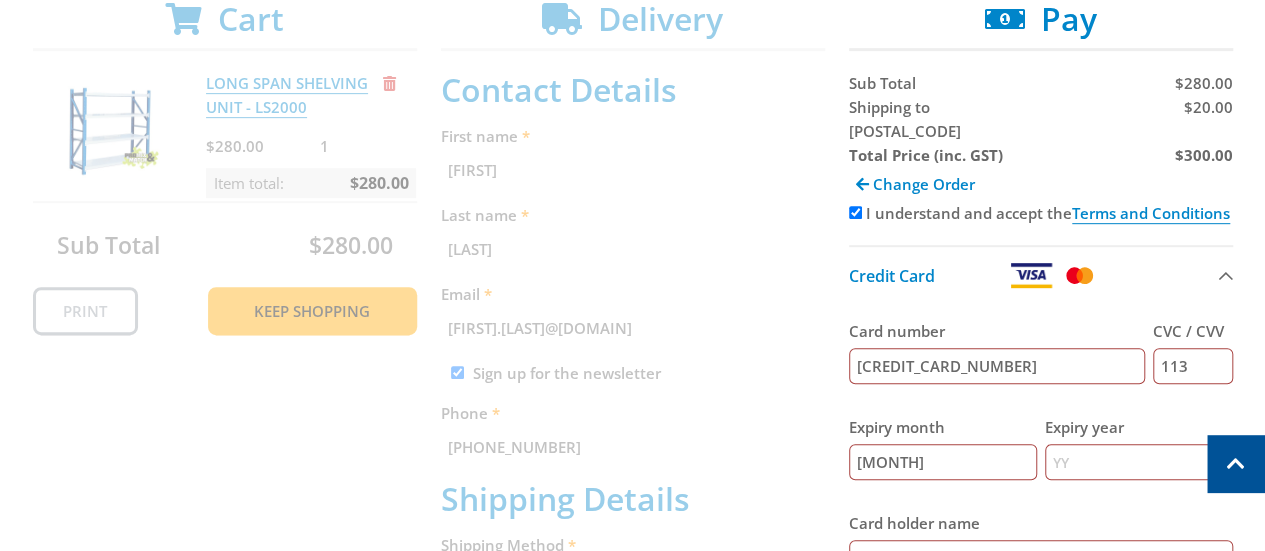 type on "[YEAR]" 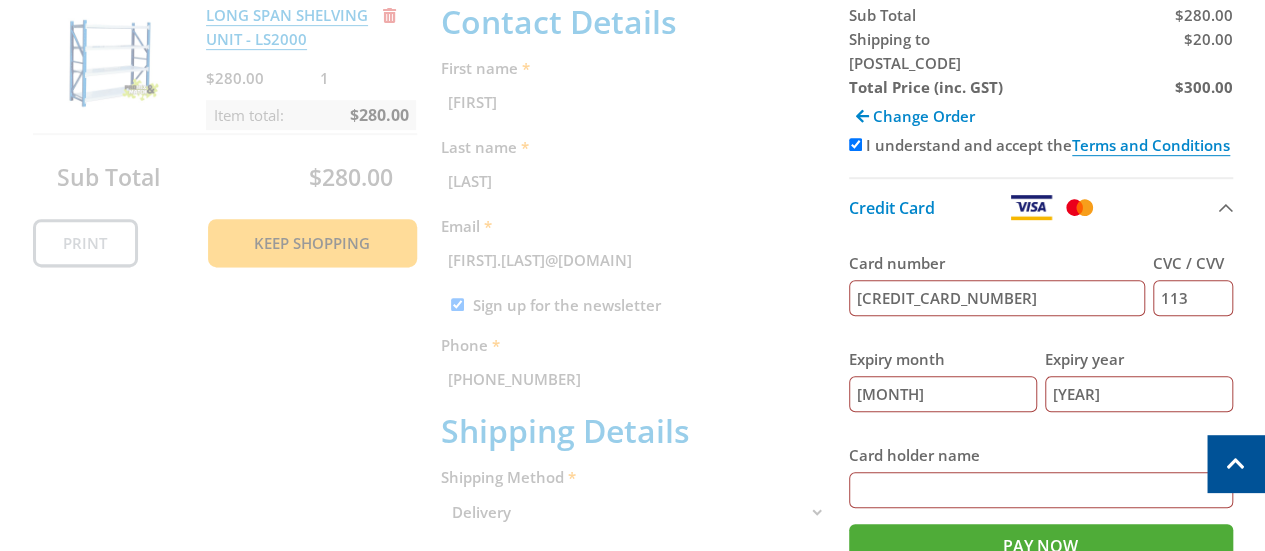 scroll, scrollTop: 510, scrollLeft: 0, axis: vertical 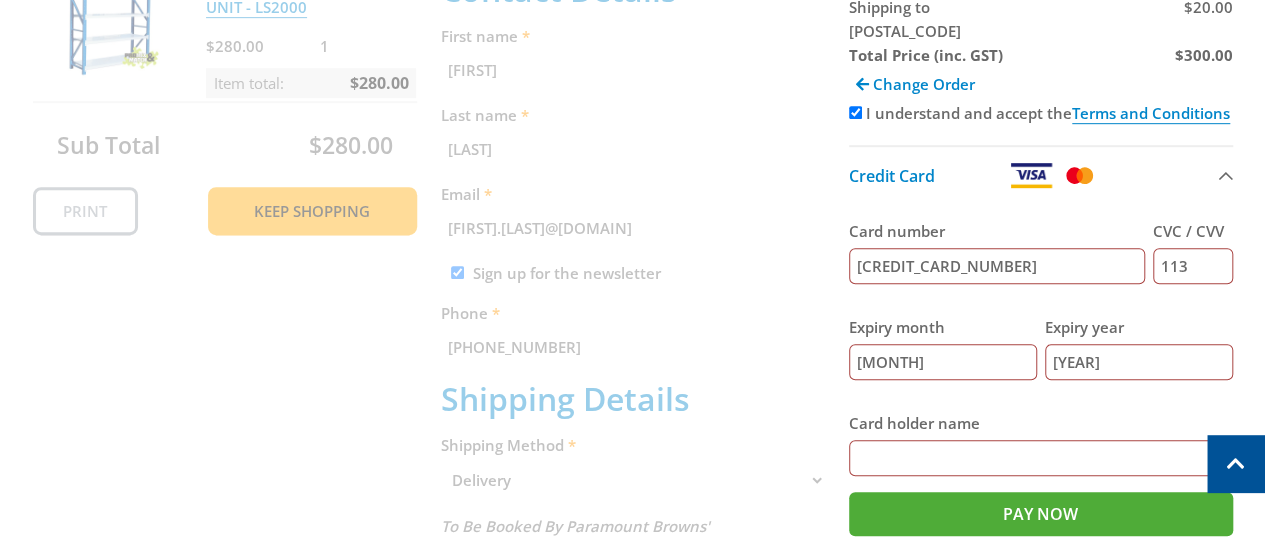 click on "Card holder name" at bounding box center (1041, 458) 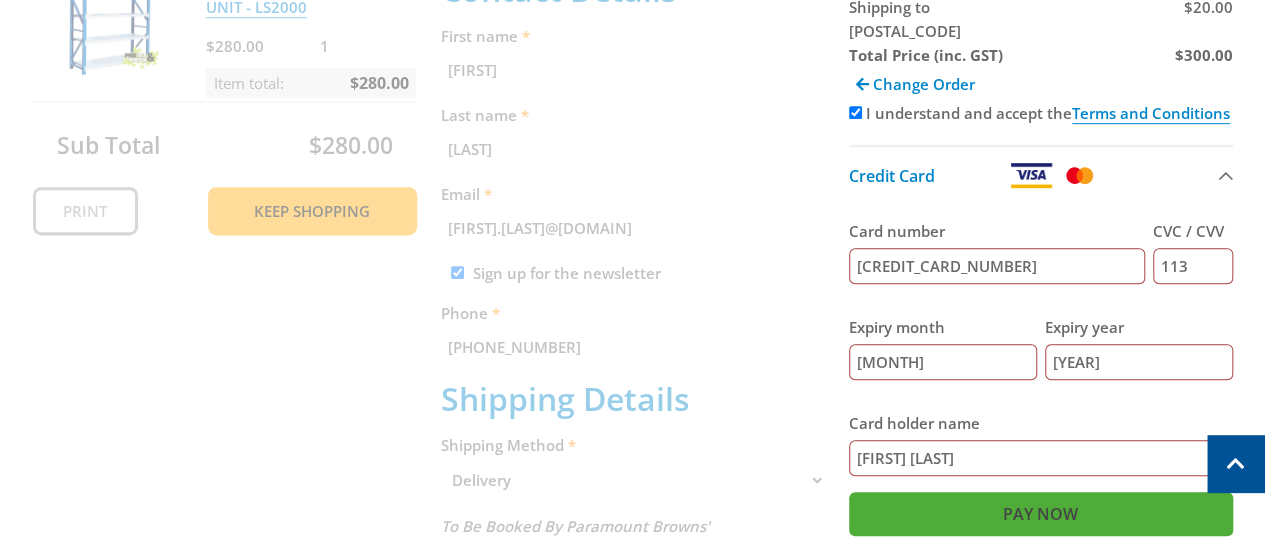 type on "[FIRST] [LAST]" 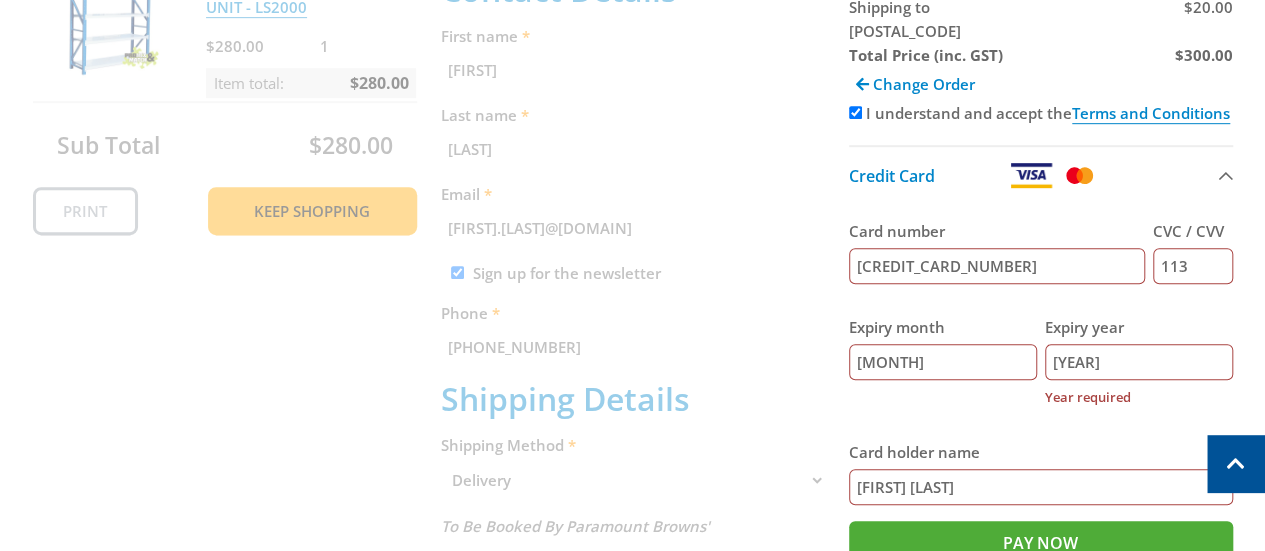 click on "Year required" at bounding box center (1139, 397) 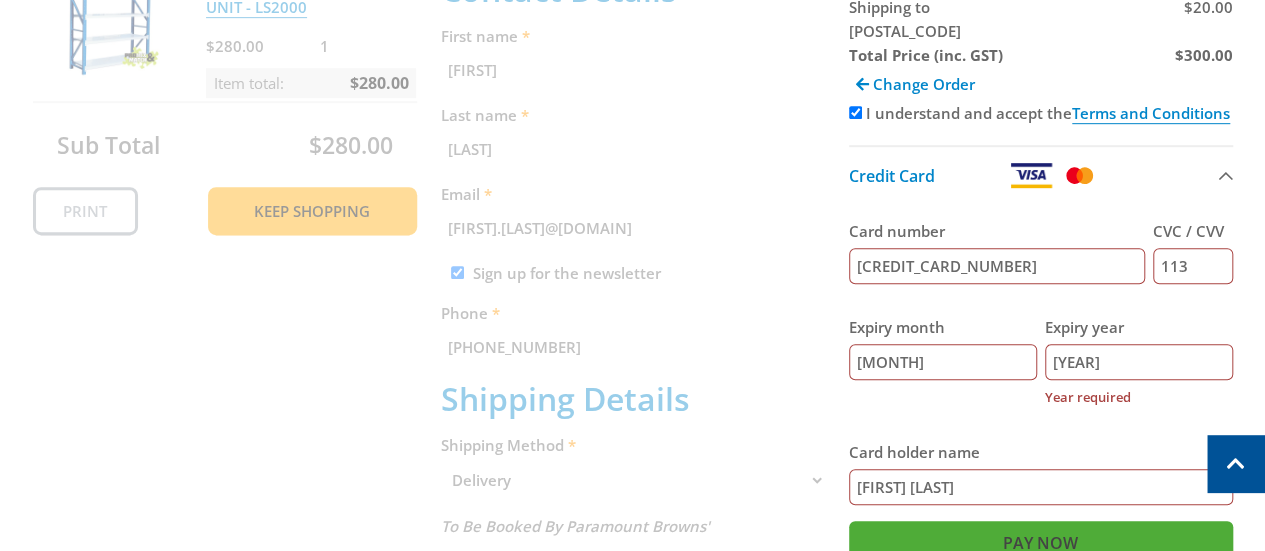 click on "Pay Now" at bounding box center [1041, 543] 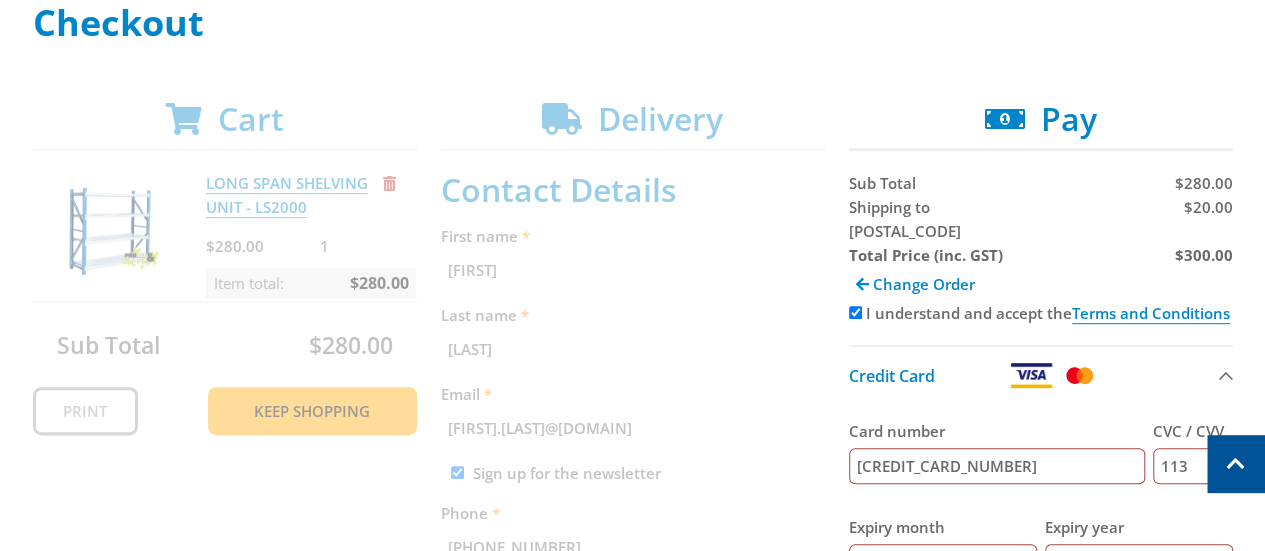 scroll, scrollTop: 410, scrollLeft: 0, axis: vertical 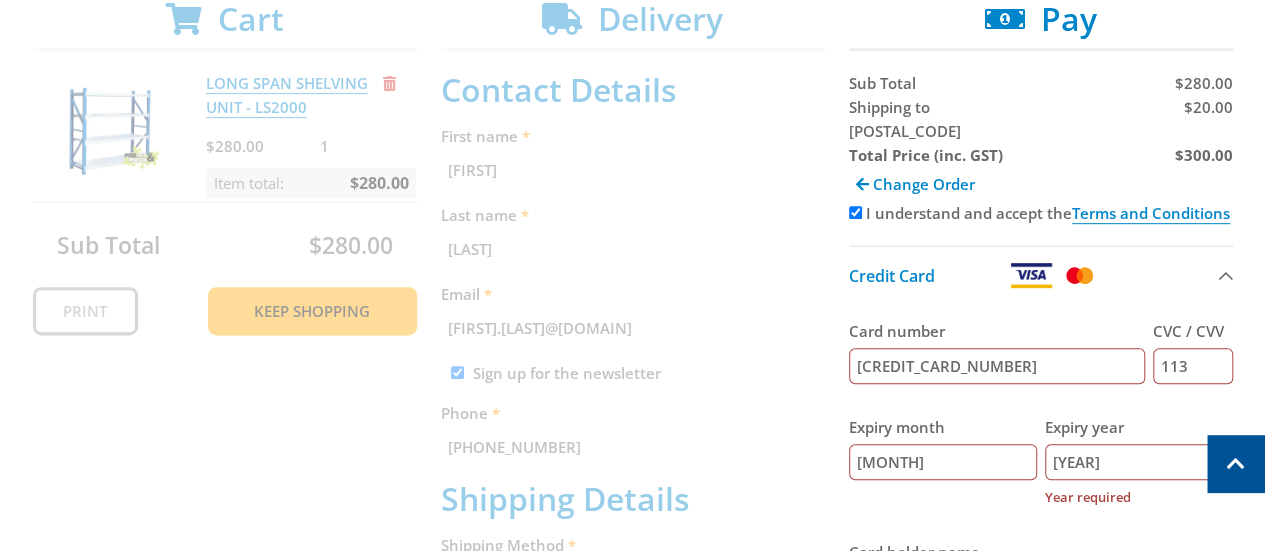 click on "[MONTH]" at bounding box center [943, 462] 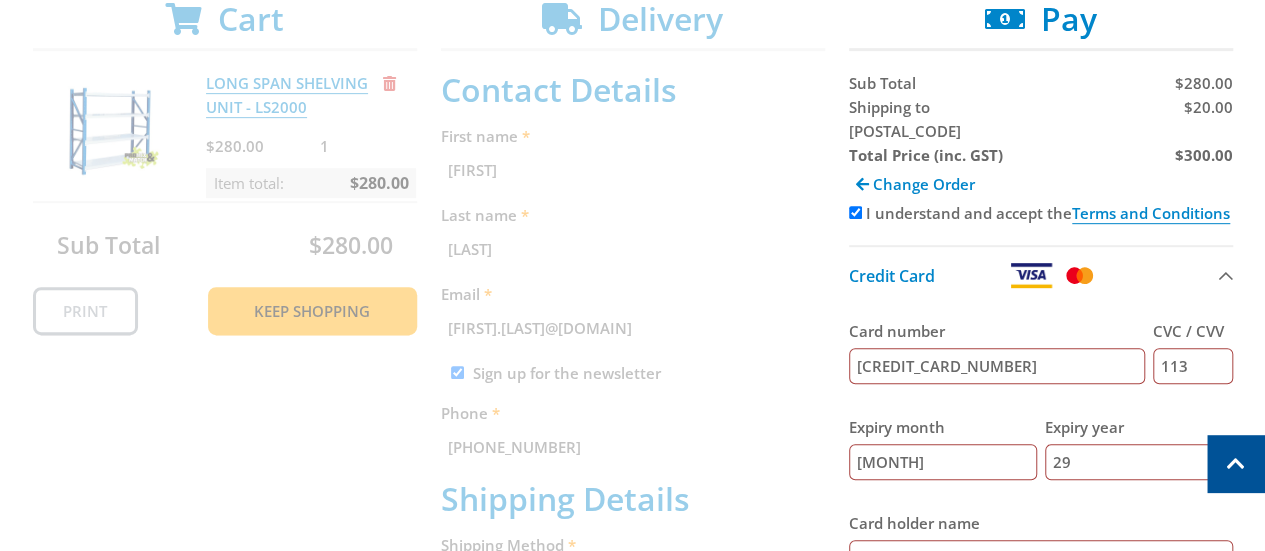 type on "29" 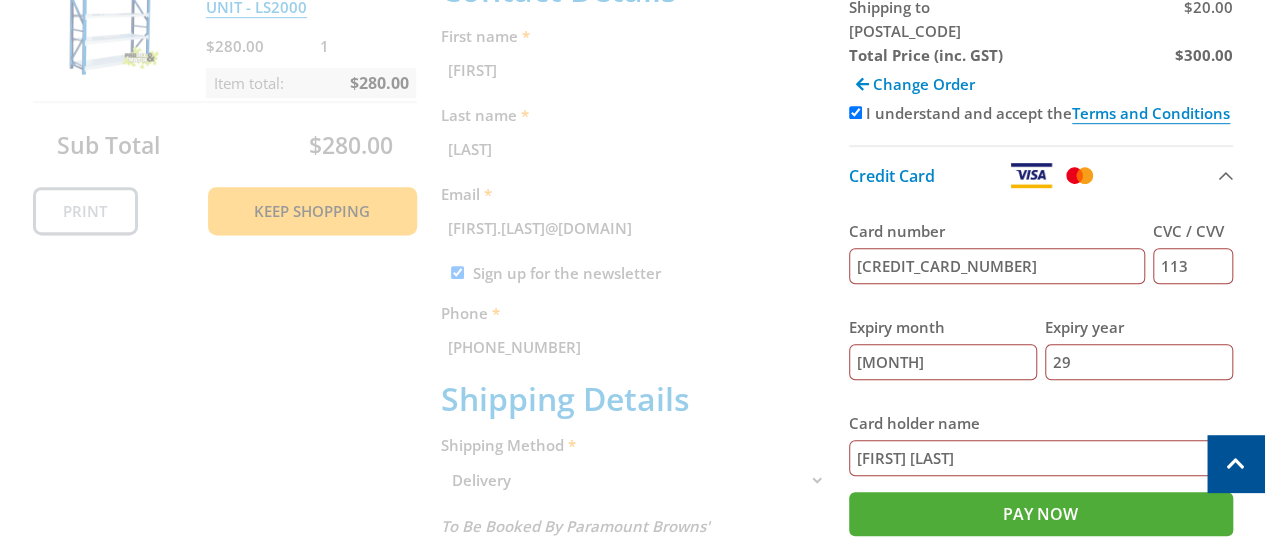 scroll, scrollTop: 710, scrollLeft: 0, axis: vertical 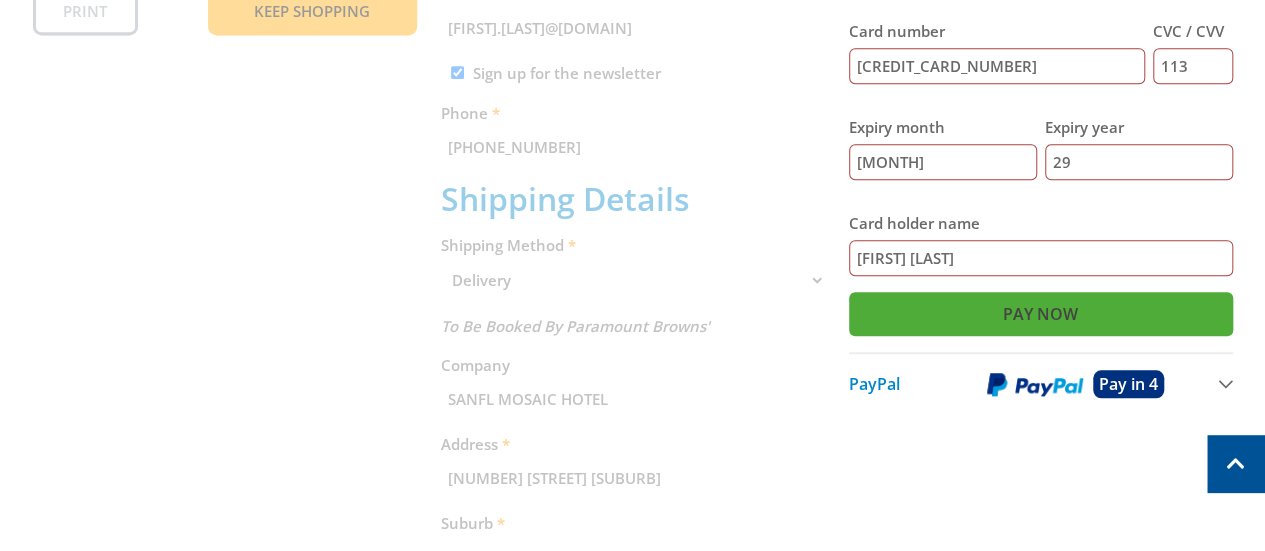 click on "Pay Now" at bounding box center (1041, 314) 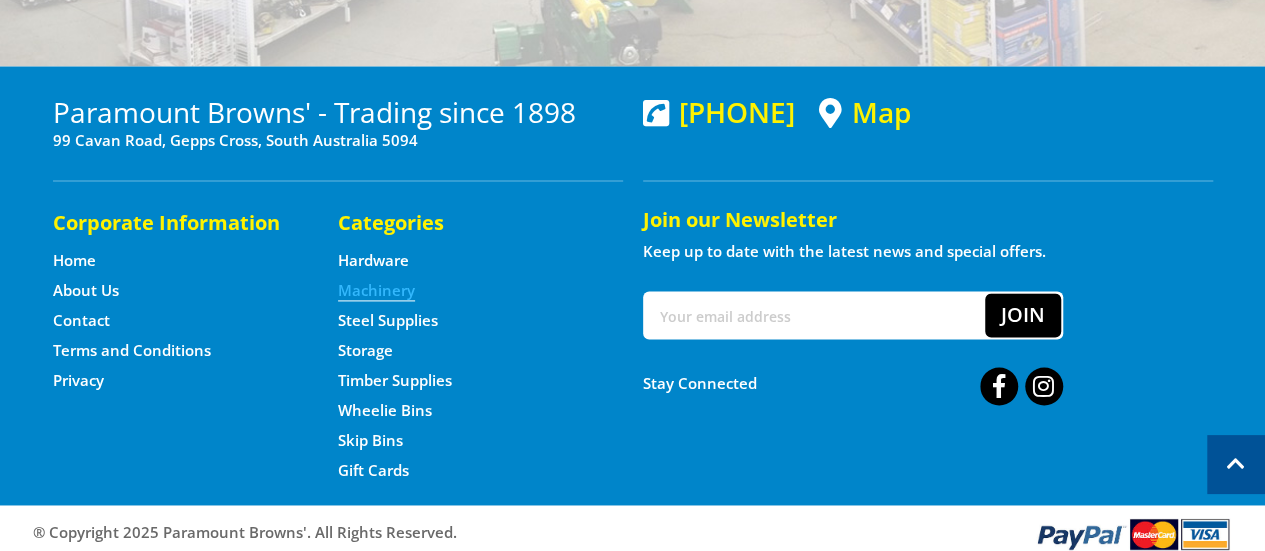 scroll, scrollTop: 1287, scrollLeft: 0, axis: vertical 